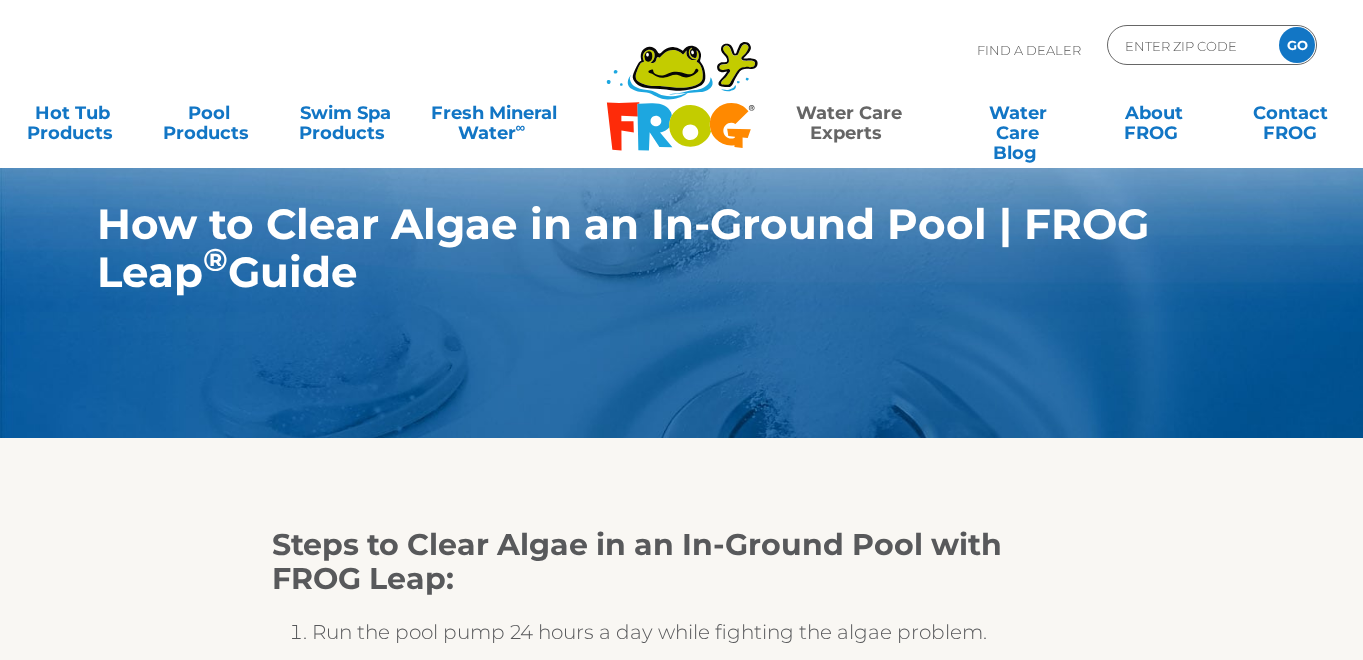 scroll, scrollTop: 0, scrollLeft: 0, axis: both 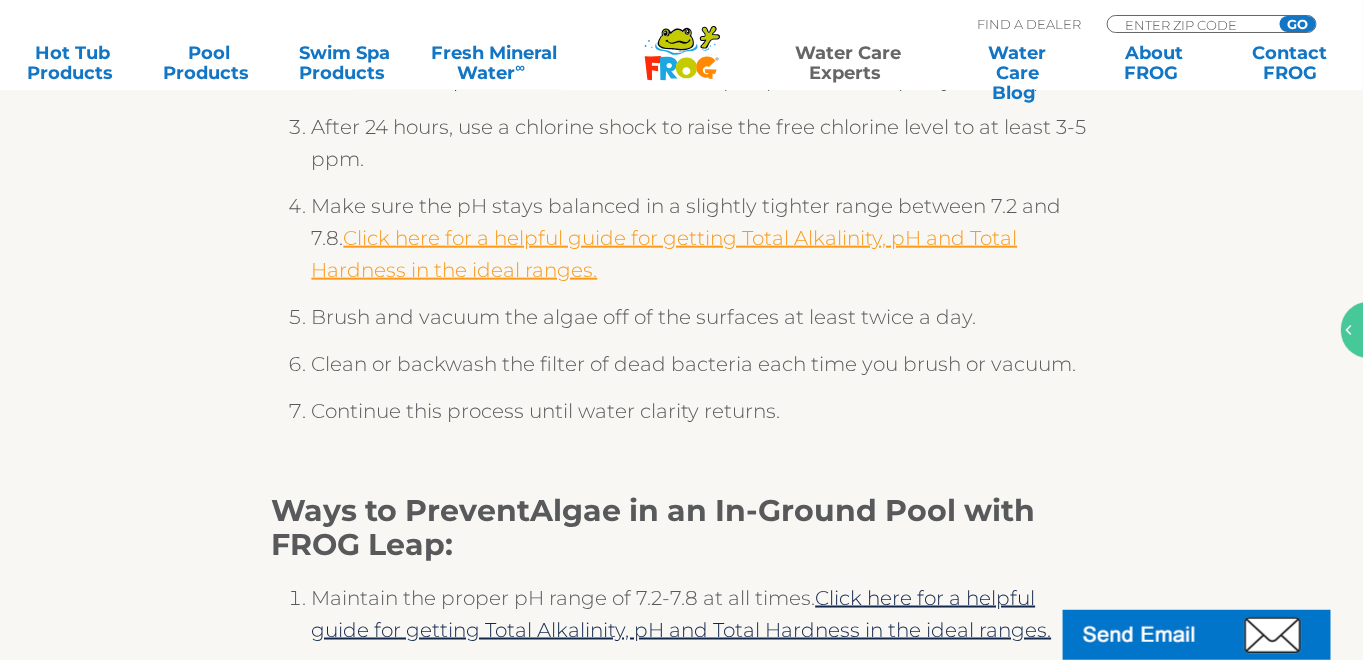 click on "Click here for a helpful guide for getting Total Alkalinity, pH and Total Hardness in the ideal ranges." at bounding box center (665, 254) 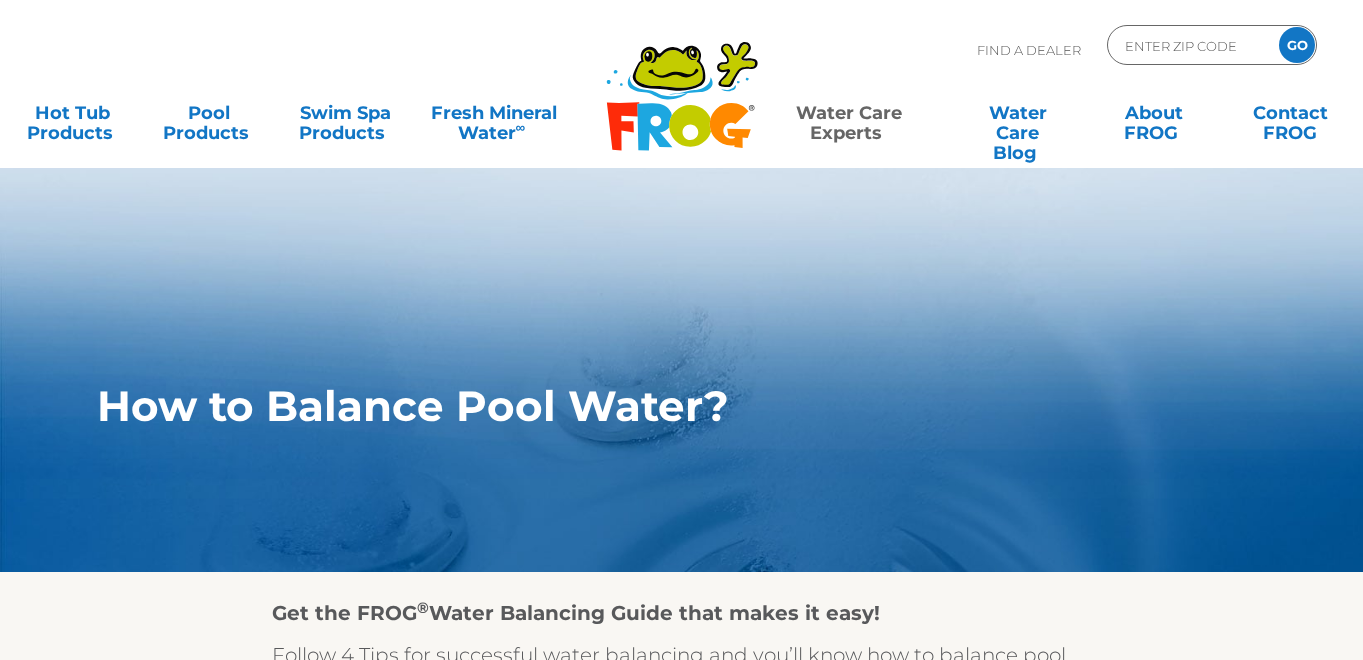 scroll, scrollTop: 0, scrollLeft: 0, axis: both 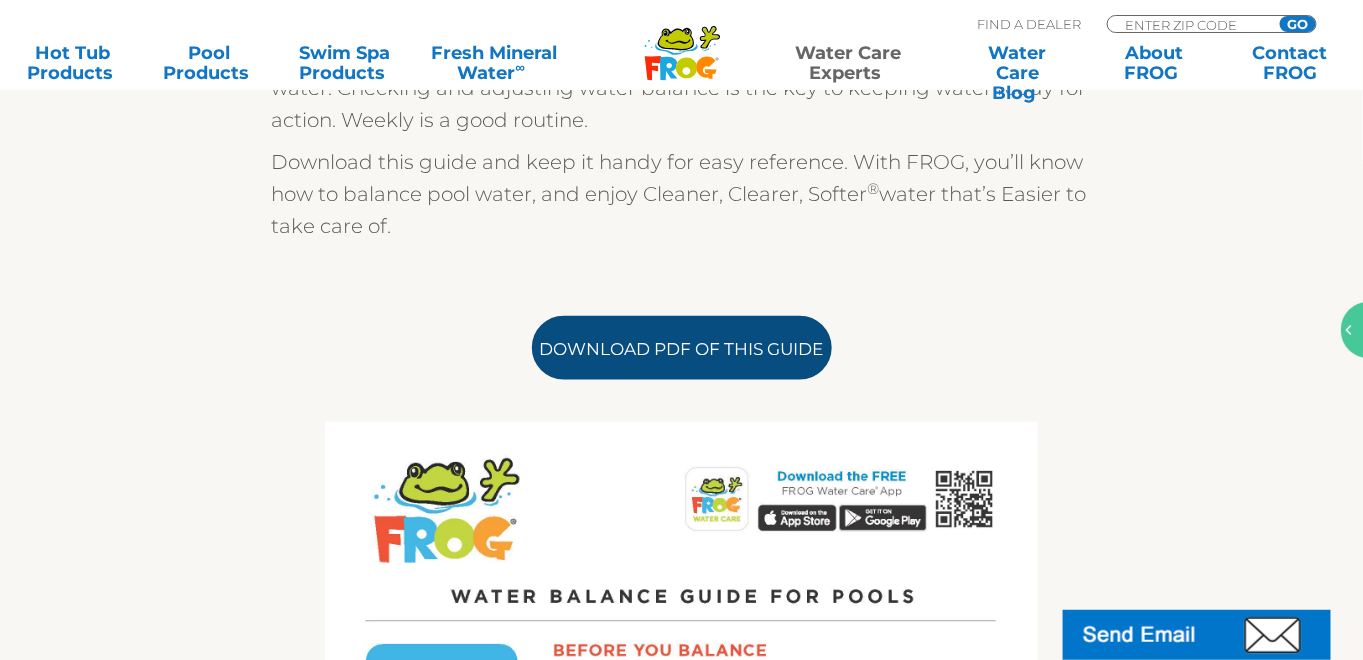click on "Download PDF of this Guide" at bounding box center (682, 348) 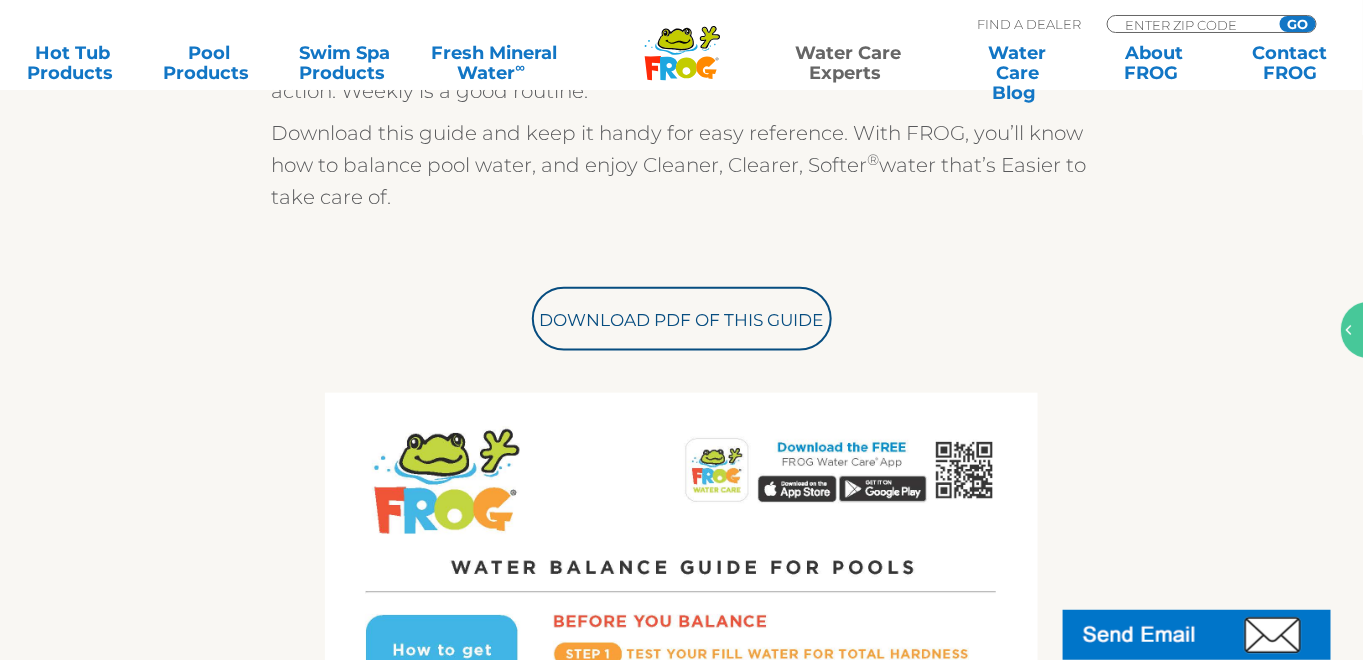 scroll, scrollTop: 599, scrollLeft: 0, axis: vertical 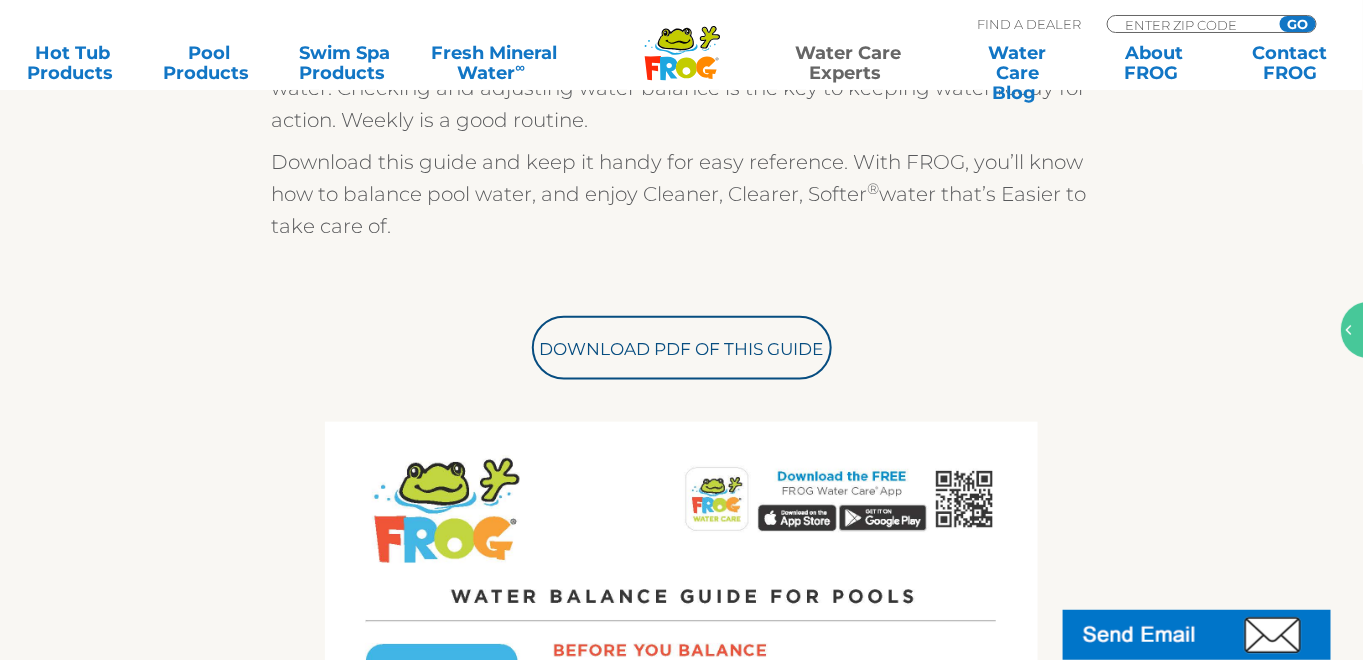 click 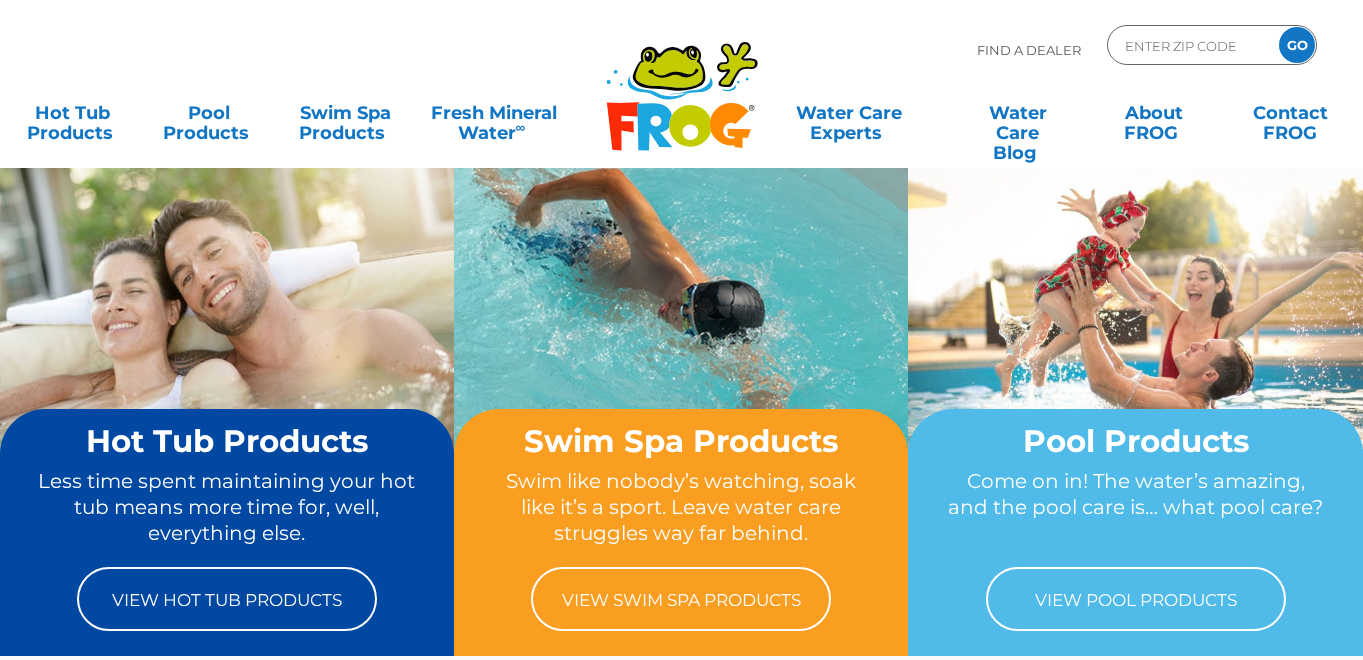 scroll, scrollTop: 0, scrollLeft: 0, axis: both 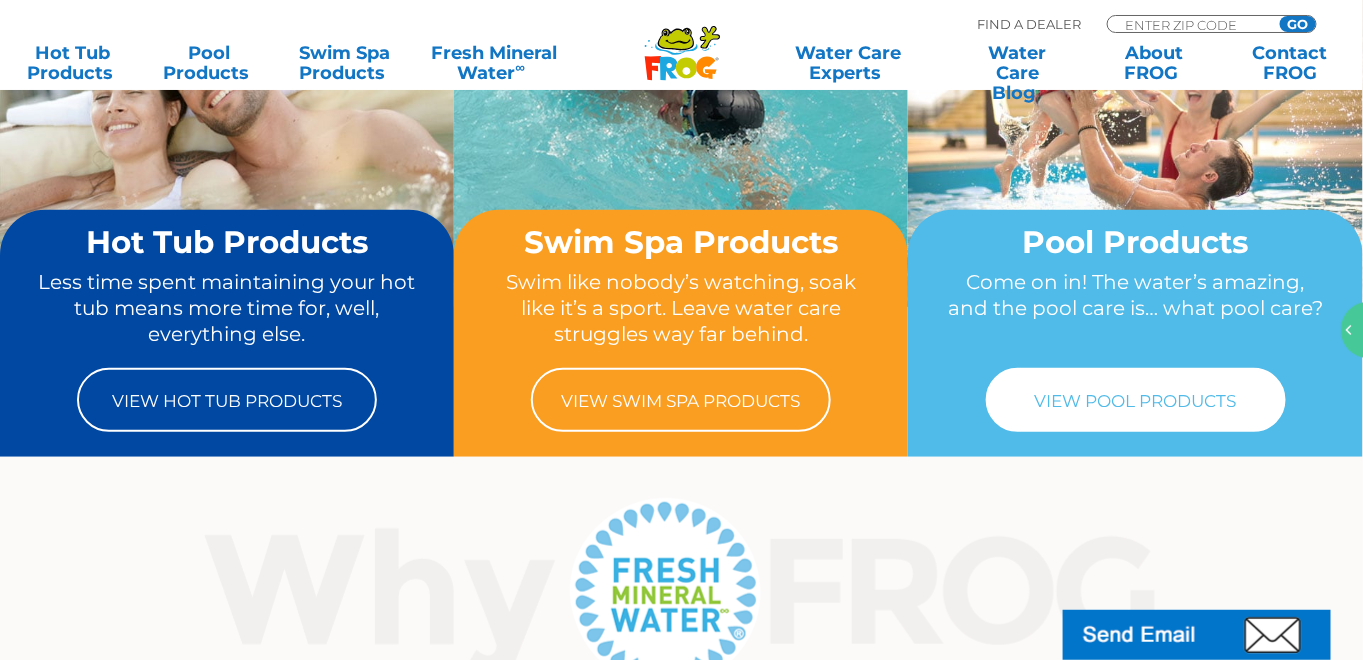 click on "View Pool Products" at bounding box center (1136, 400) 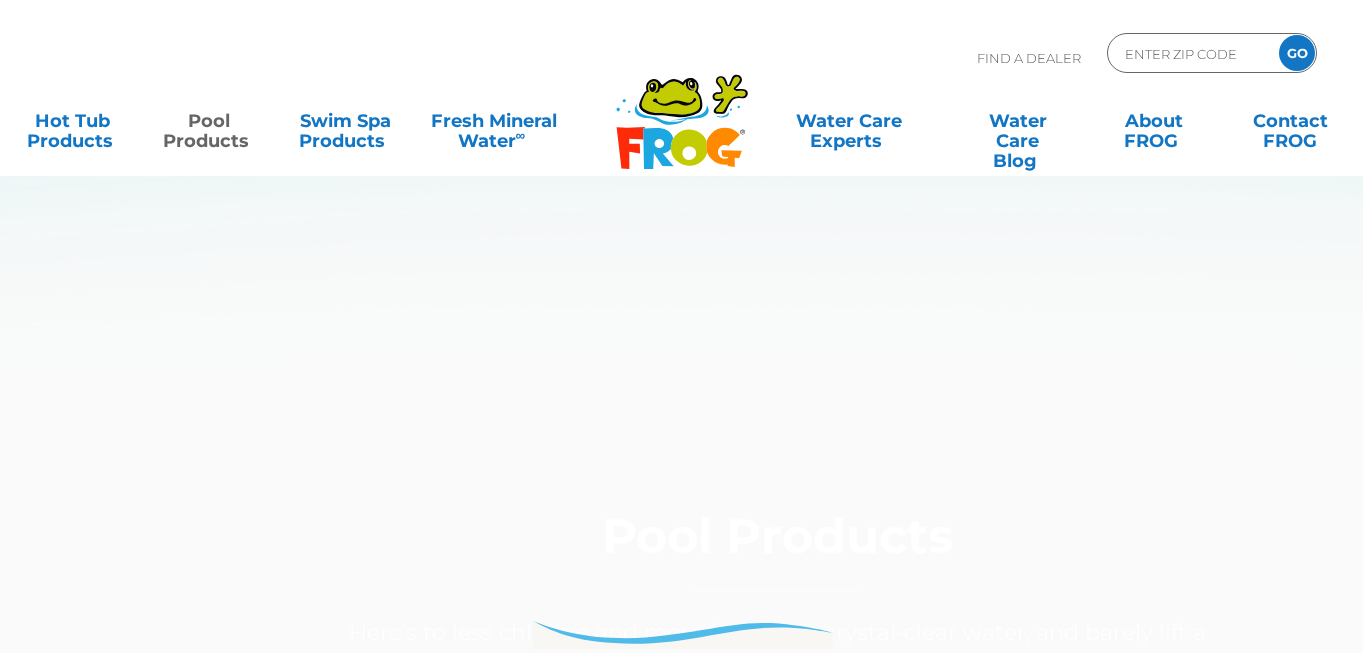 scroll, scrollTop: 0, scrollLeft: 0, axis: both 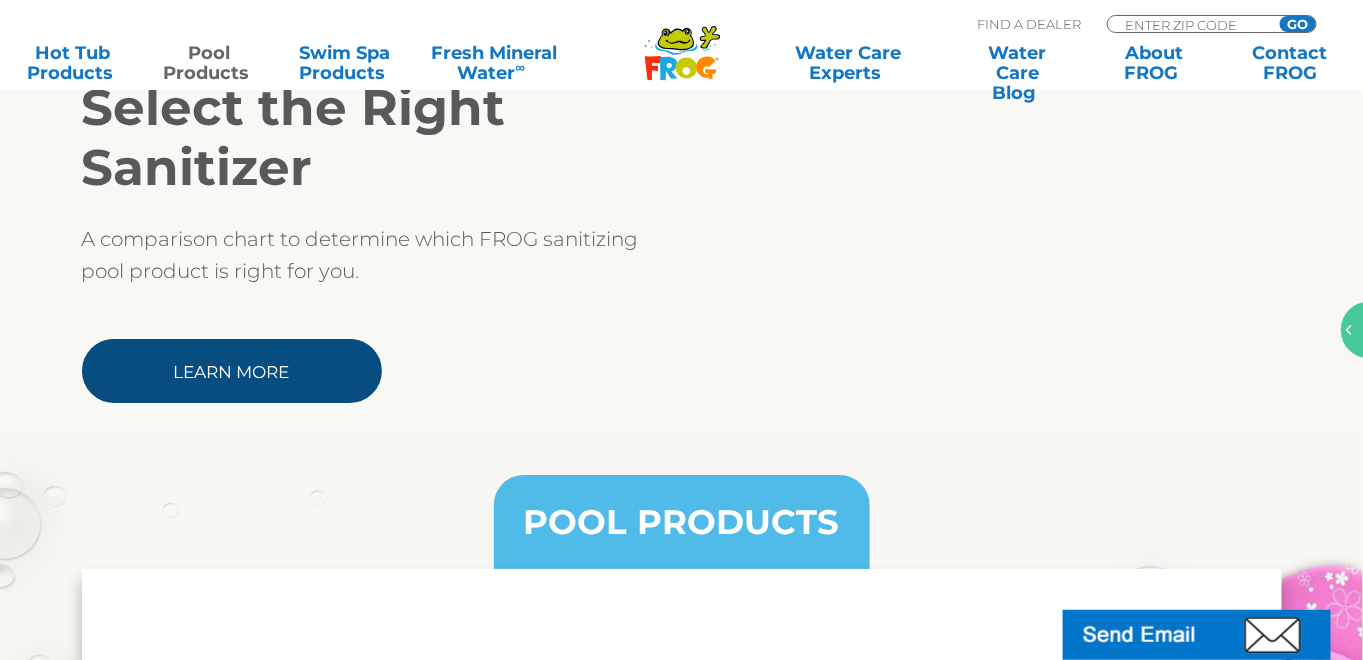 click on "Learn More" at bounding box center [232, 371] 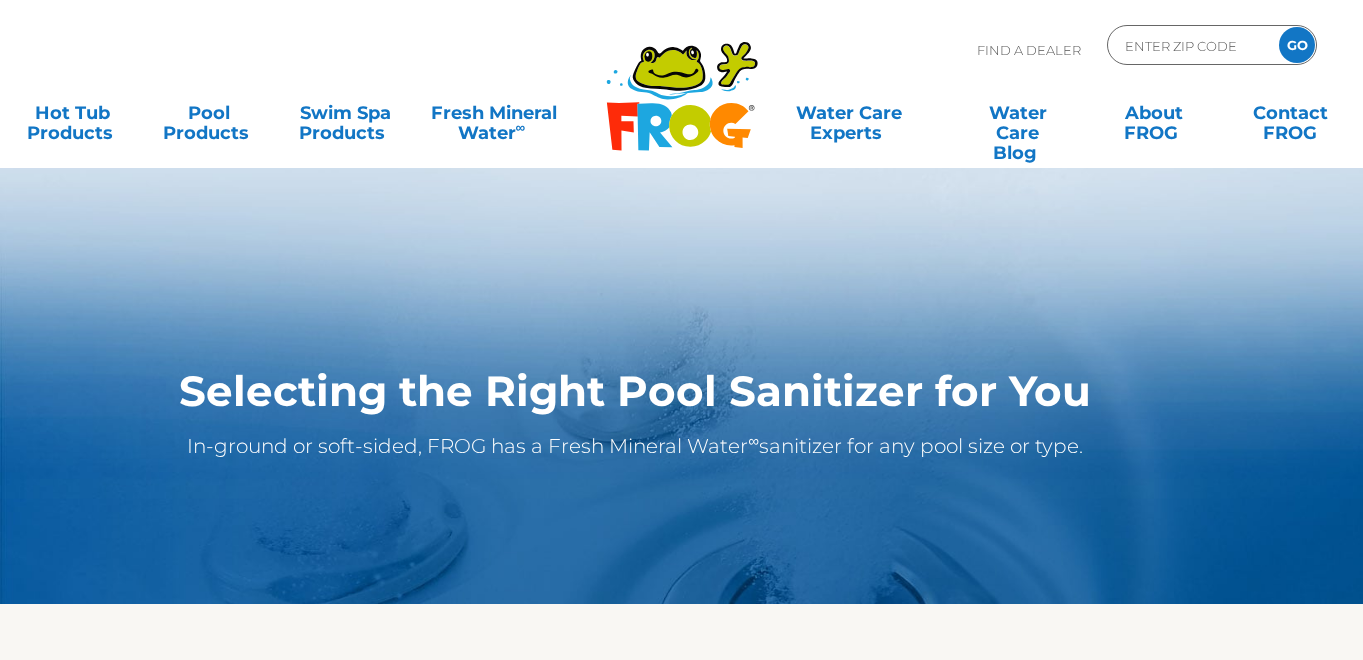 scroll, scrollTop: 0, scrollLeft: 0, axis: both 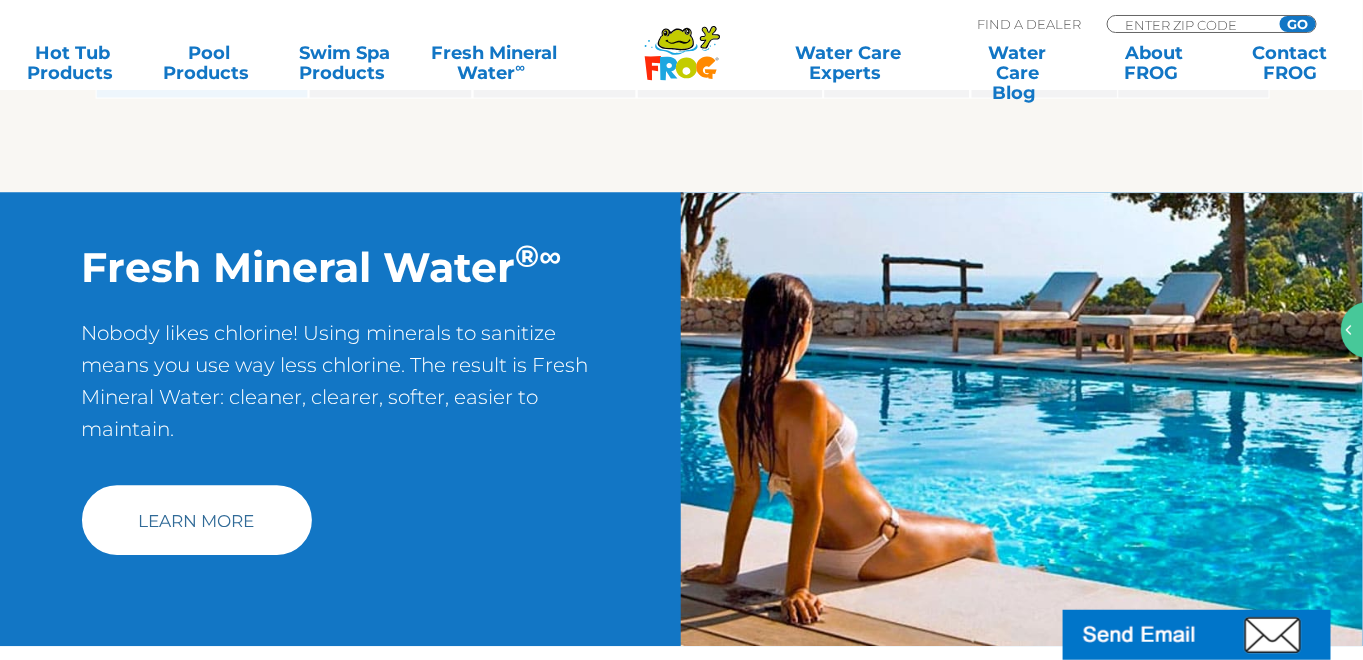 click on "Learn More" at bounding box center (197, 520) 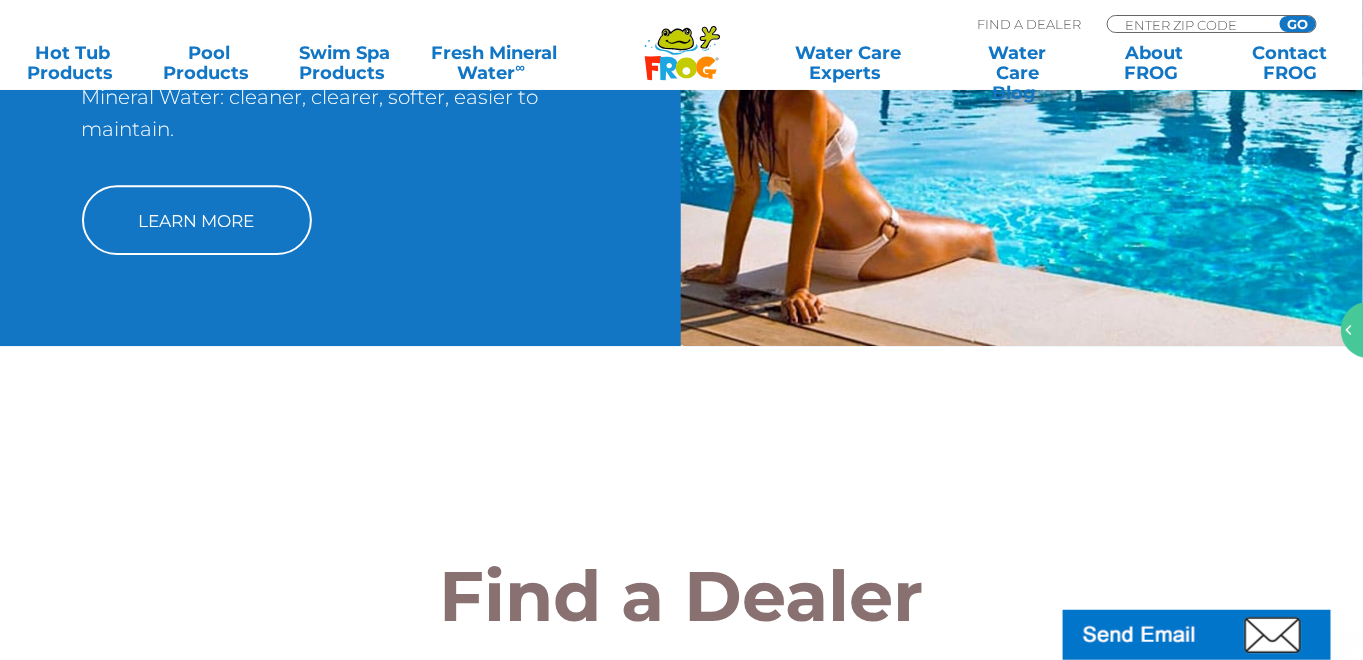 scroll, scrollTop: 2067, scrollLeft: 0, axis: vertical 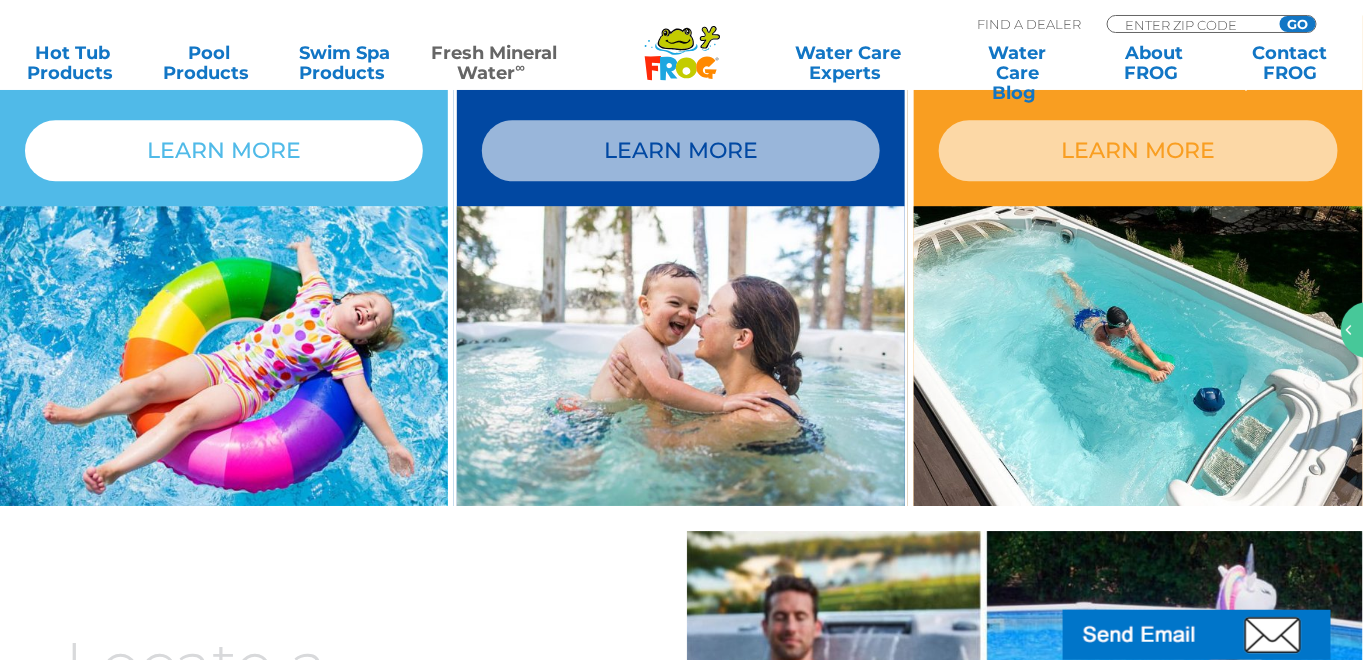 click on "LEARN MORE" at bounding box center [224, 150] 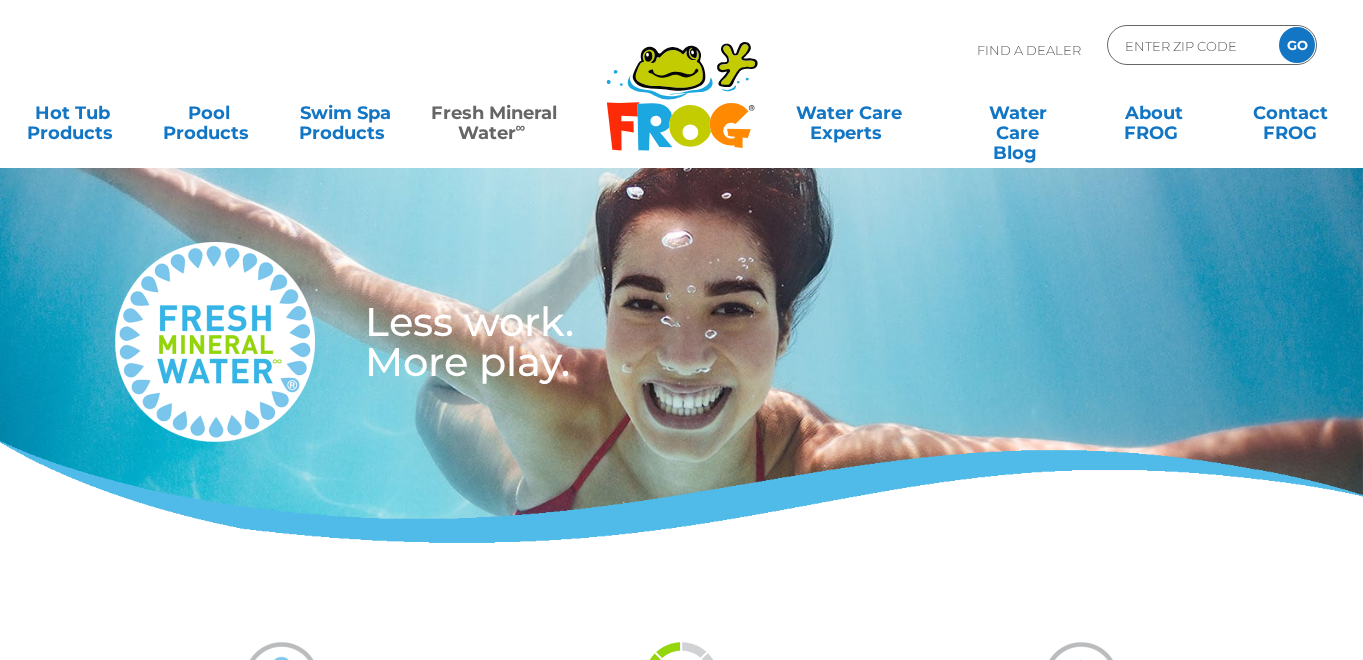 scroll, scrollTop: 0, scrollLeft: 0, axis: both 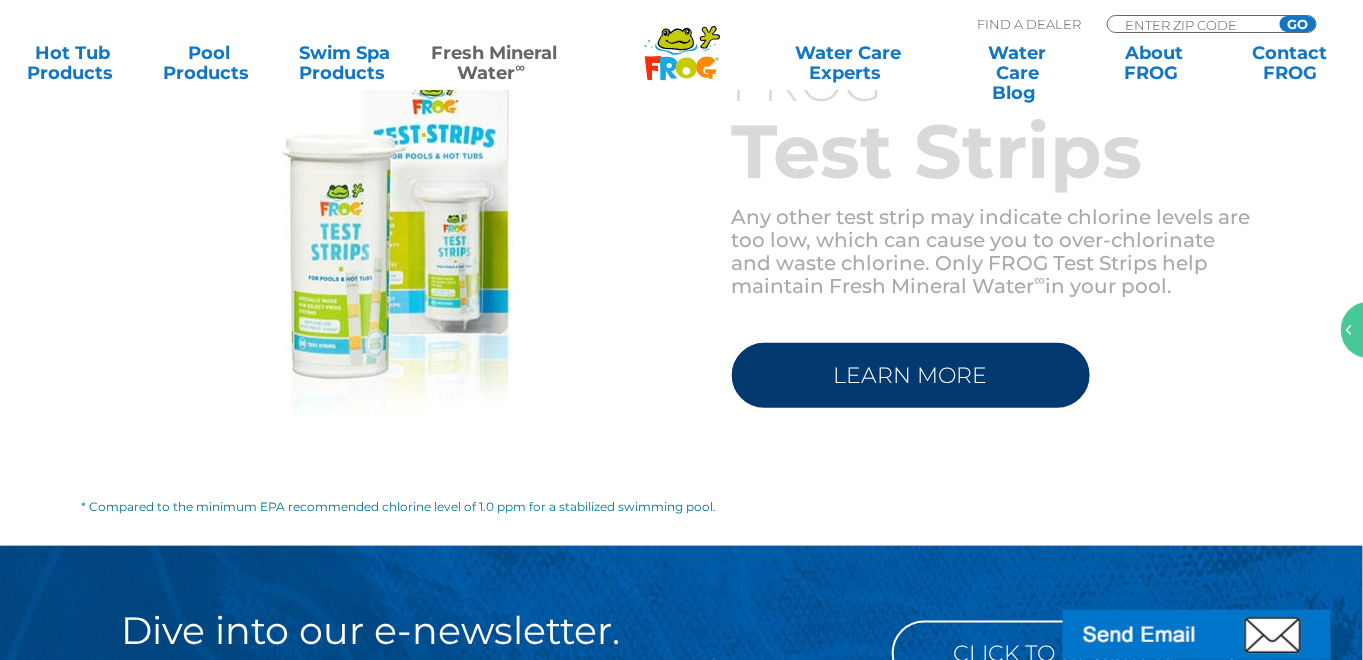 click on "LEARN MORE" at bounding box center (911, 375) 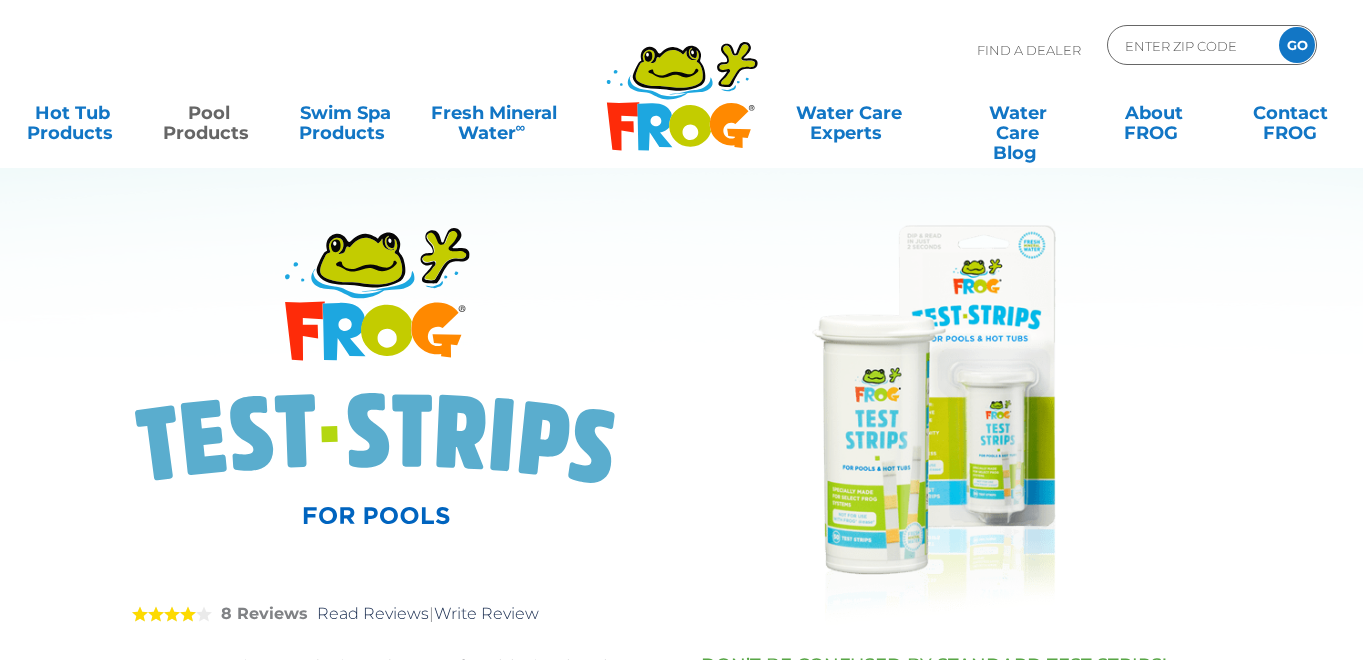 scroll, scrollTop: 0, scrollLeft: 0, axis: both 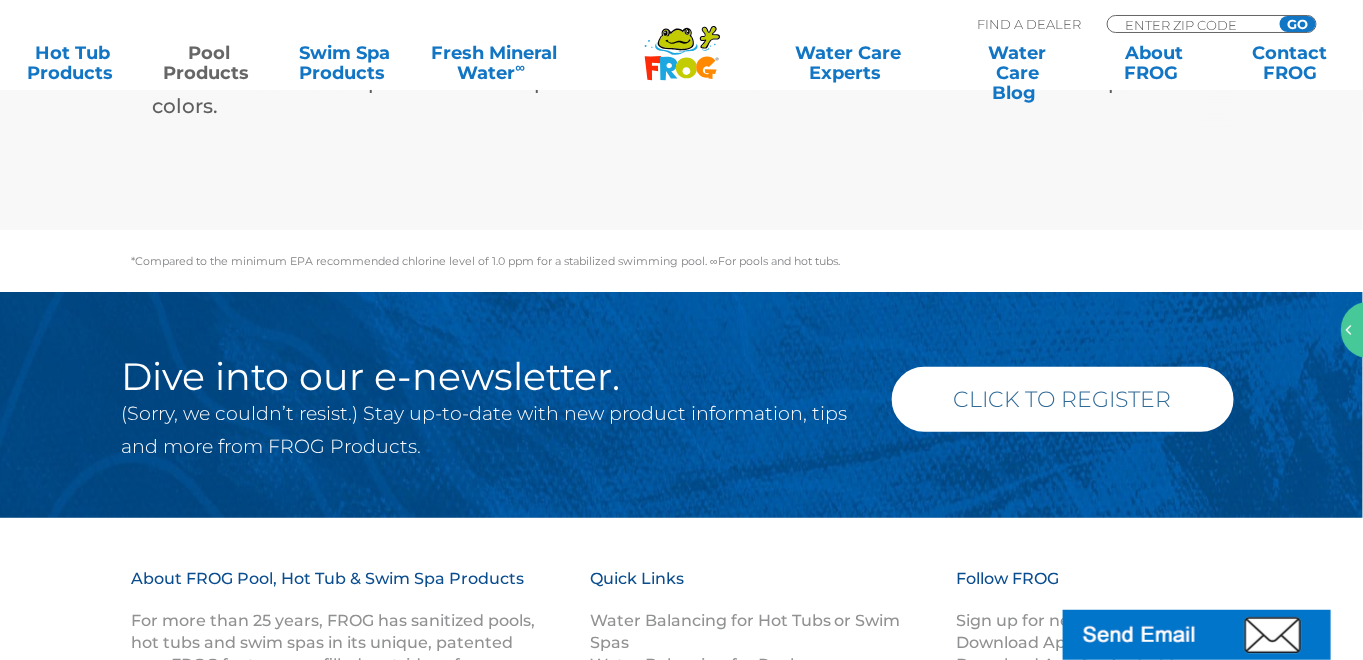 click on "Click to Register" at bounding box center [1063, 399] 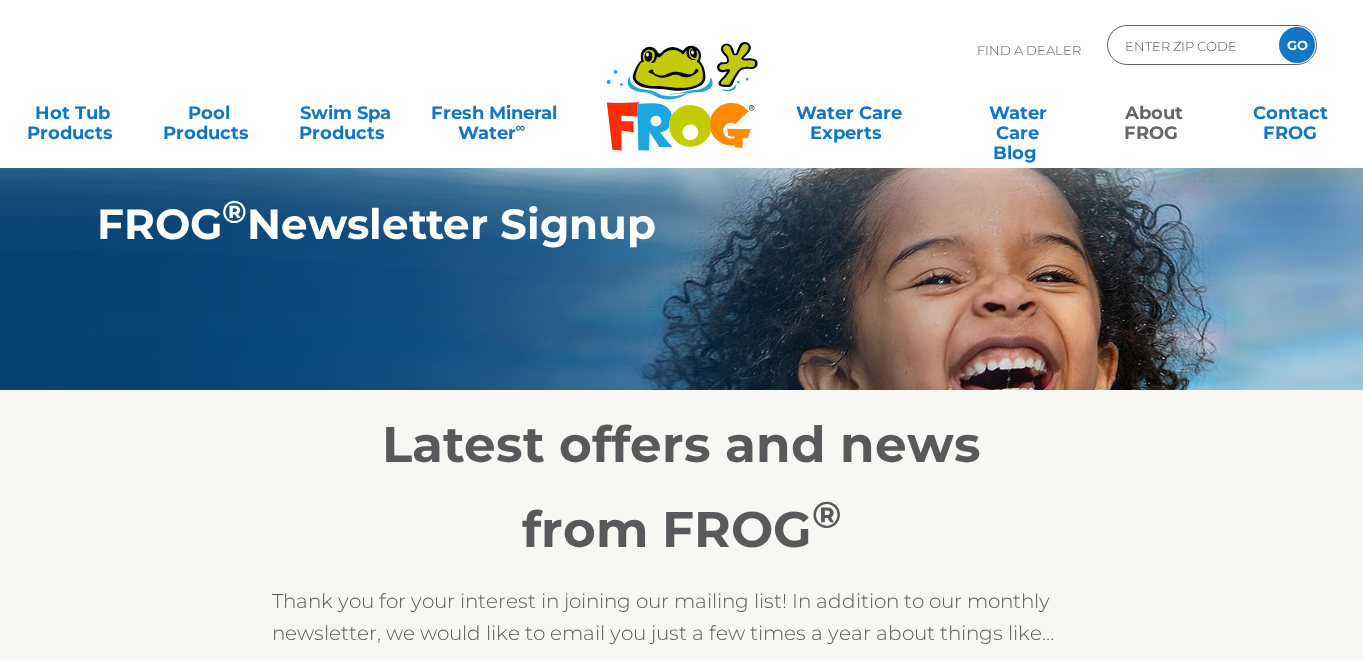 scroll, scrollTop: 0, scrollLeft: 0, axis: both 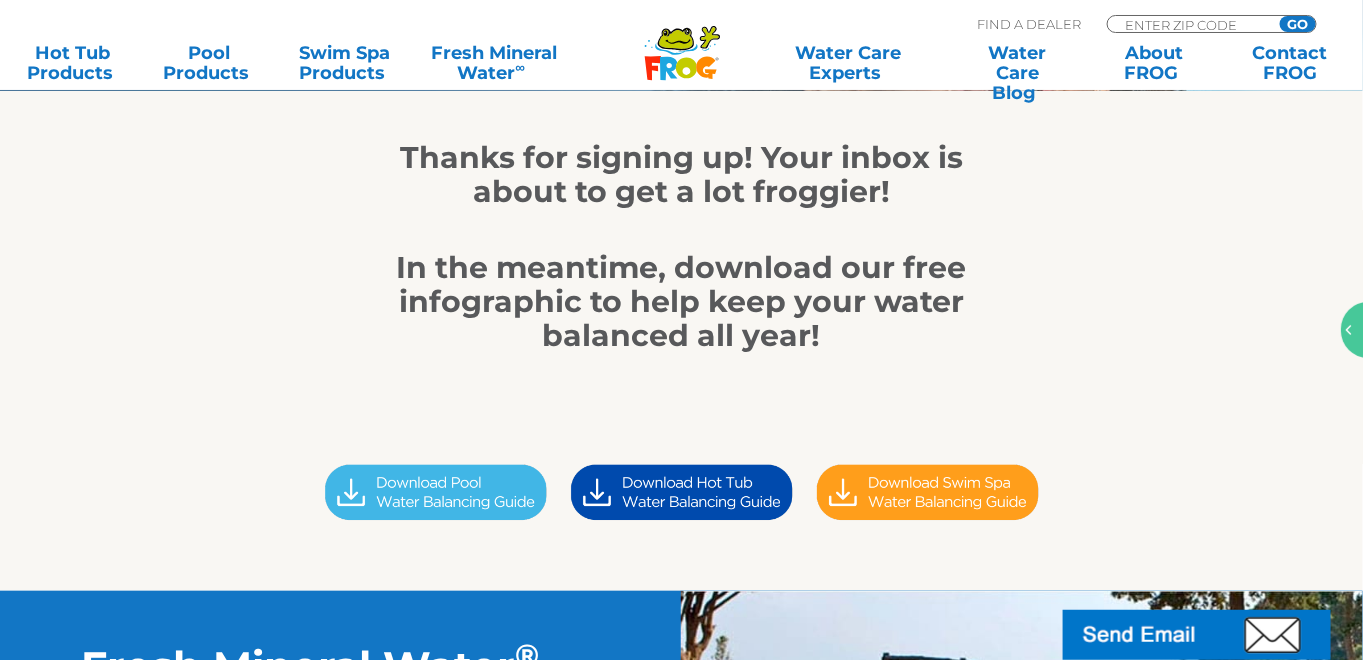 click at bounding box center [436, 492] 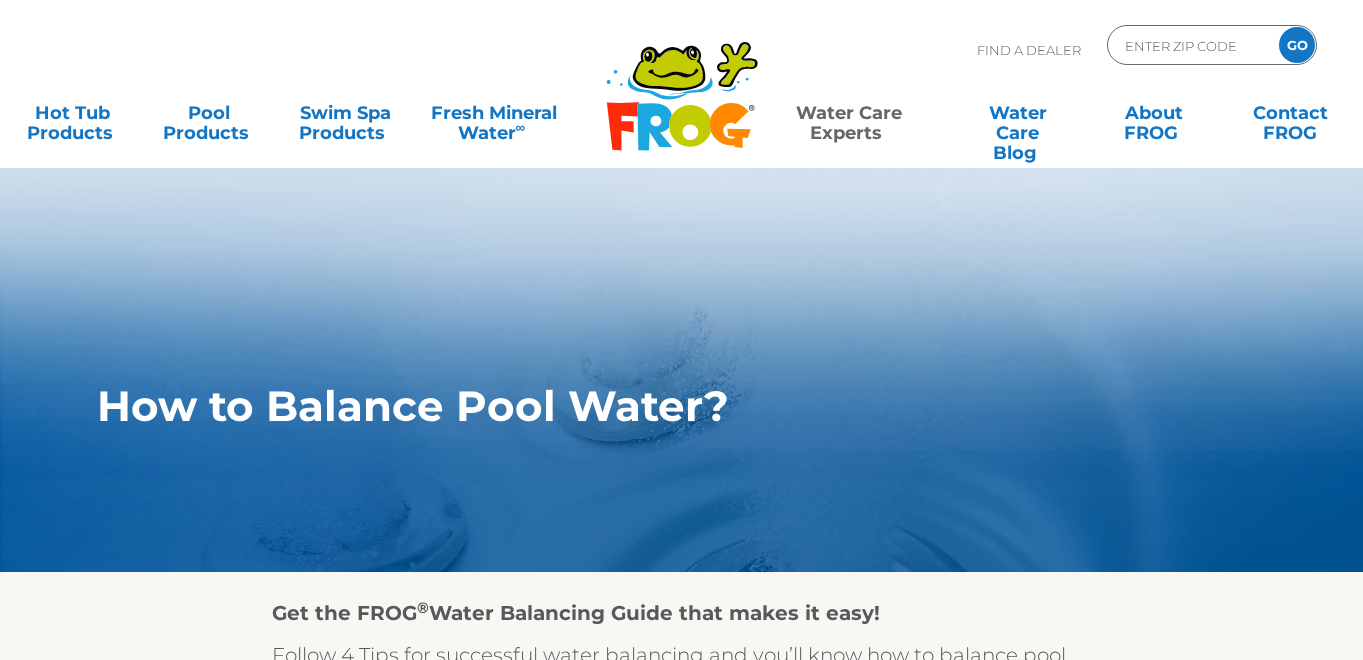 scroll, scrollTop: 0, scrollLeft: 0, axis: both 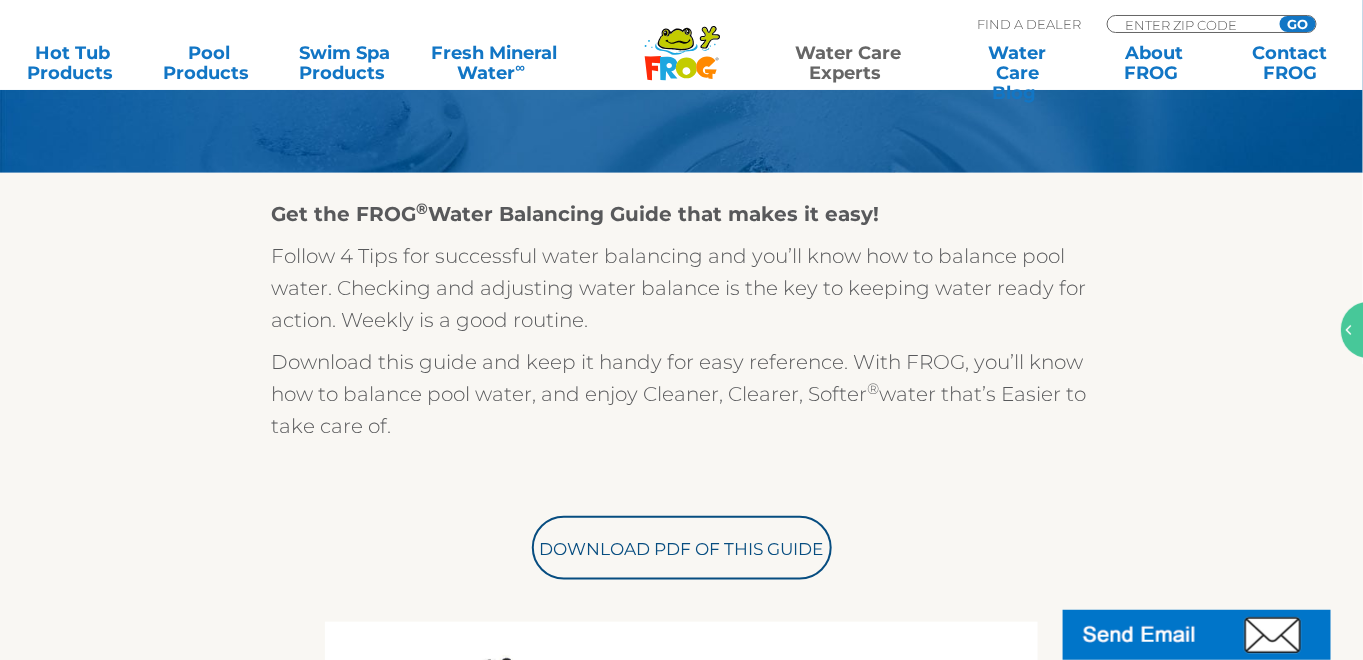 drag, startPoint x: 689, startPoint y: 546, endPoint x: 820, endPoint y: 499, distance: 139.17615 